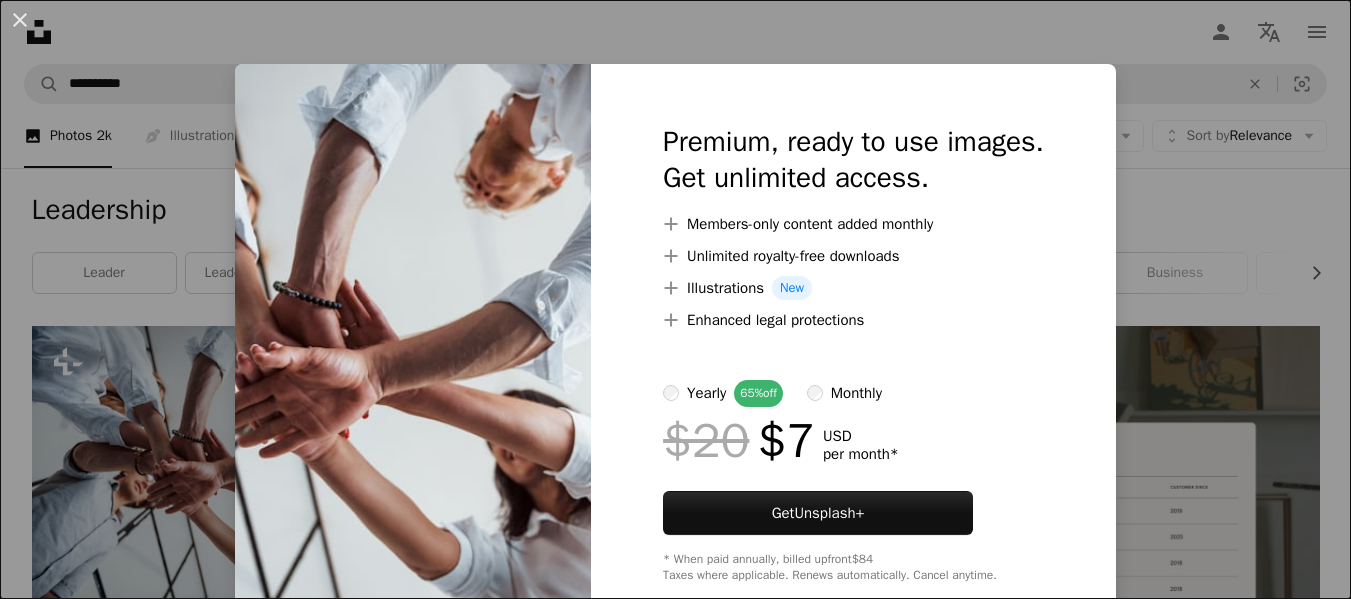scroll, scrollTop: 162, scrollLeft: 0, axis: vertical 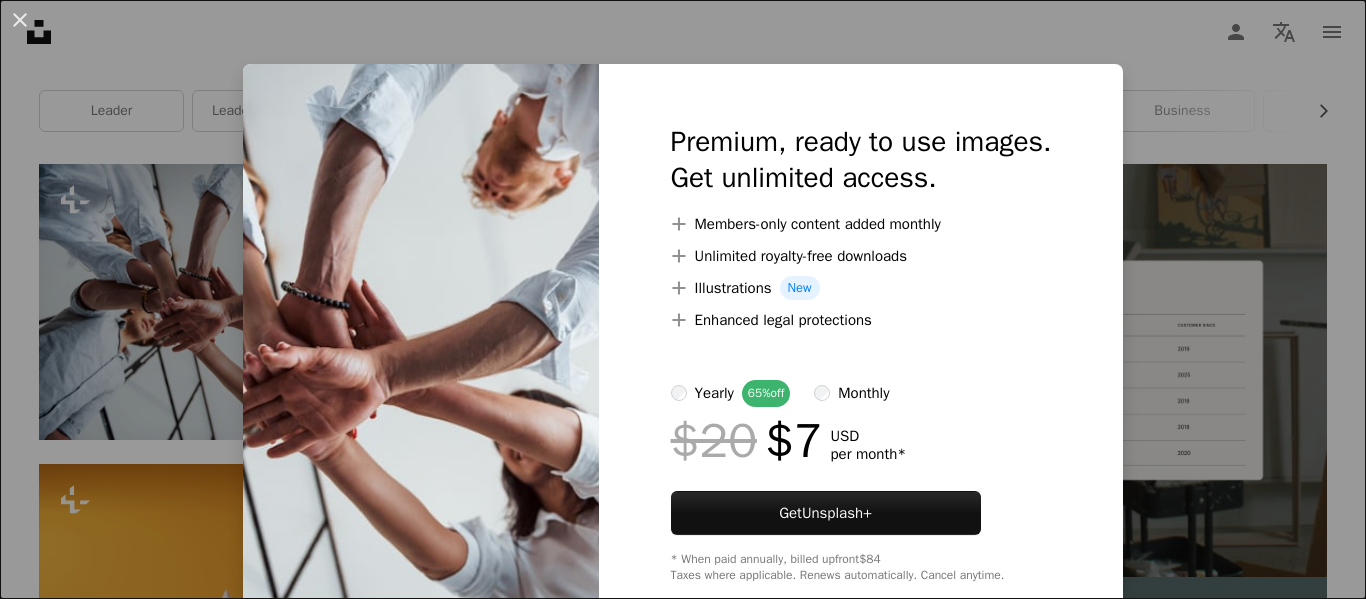 click on "An X shape Premium, ready to use images. Get unlimited access. A plus sign Members-only content added monthly A plus sign Unlimited royalty-free downloads A plus sign Illustrations  New A plus sign Enhanced legal protections yearly 65%  off monthly $20   $7 USD per month * Get  Unsplash+ * When paid annually, billed upfront  $84 Taxes where applicable. Renews automatically. Cancel anytime." at bounding box center [683, 299] 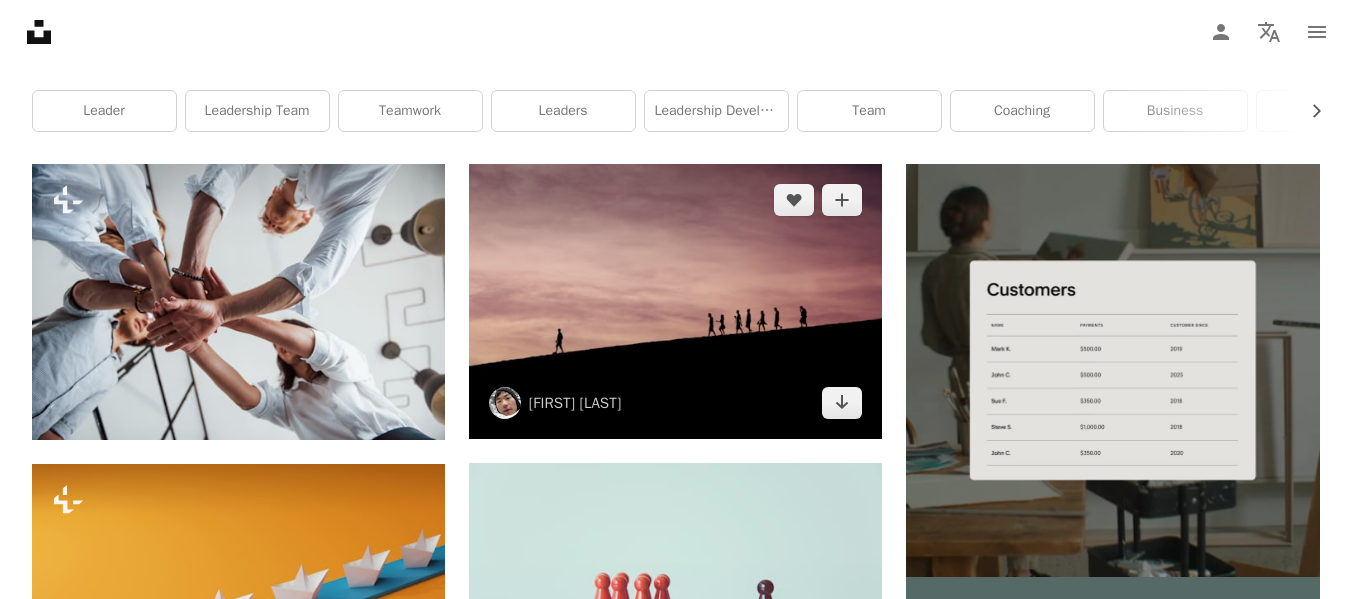 scroll, scrollTop: 0, scrollLeft: 0, axis: both 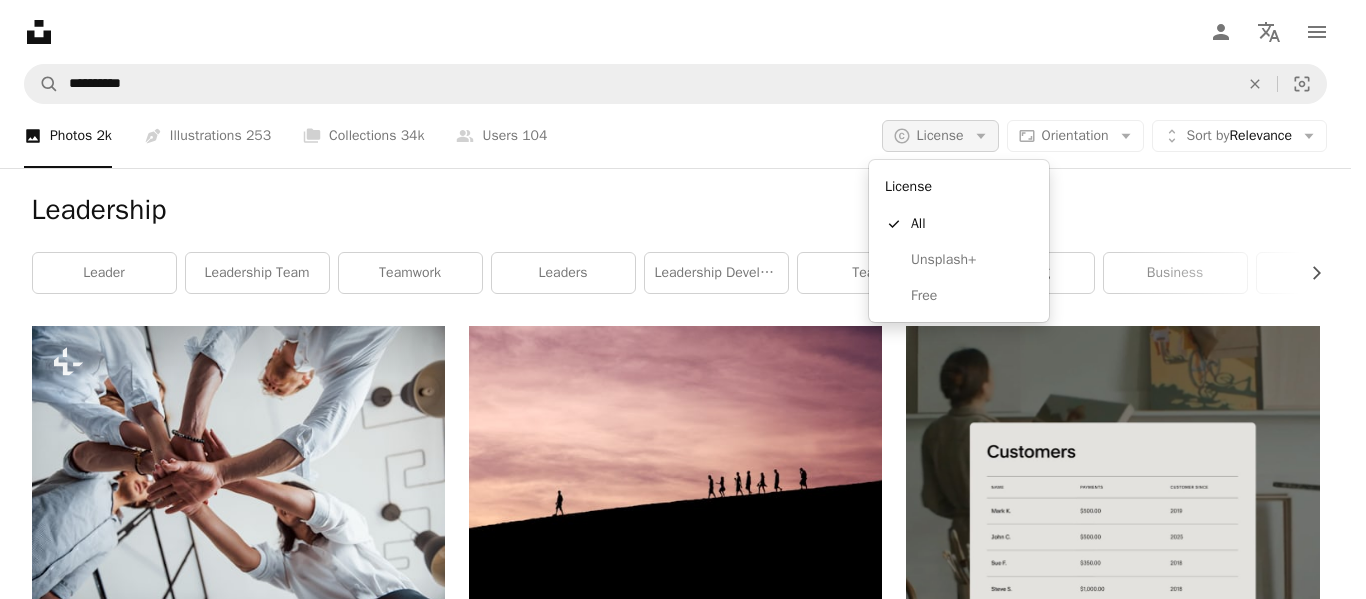 click on "License" at bounding box center [940, 135] 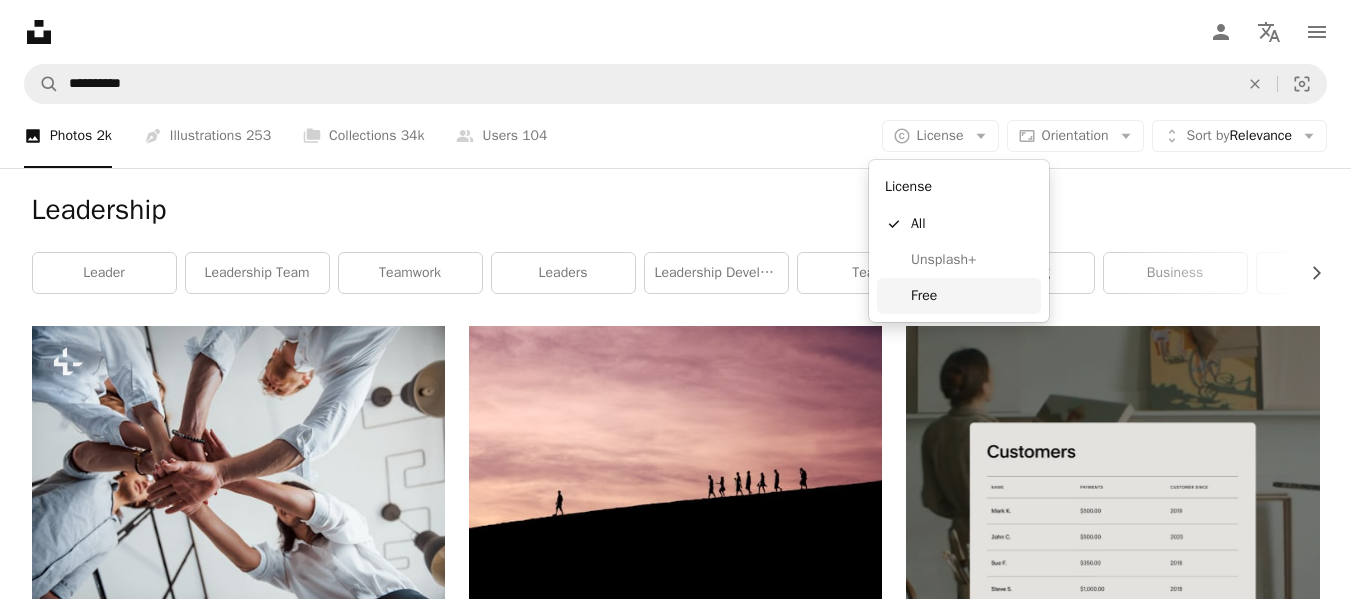 click on "Free" at bounding box center (959, 296) 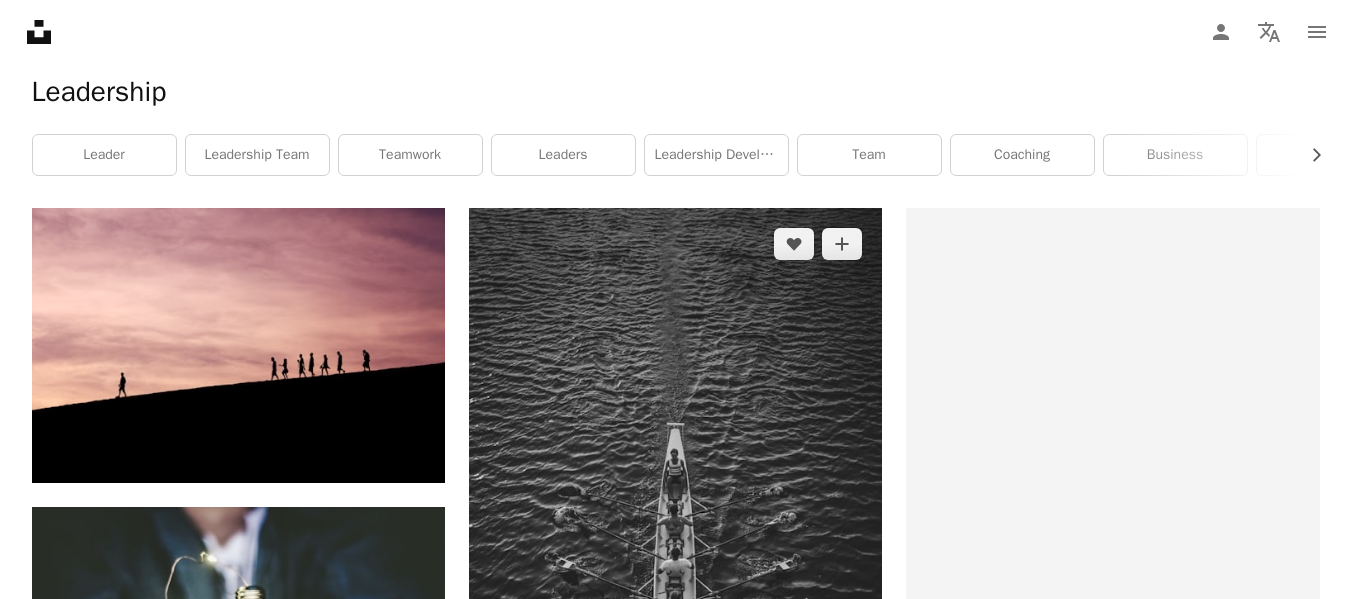 scroll, scrollTop: 0, scrollLeft: 0, axis: both 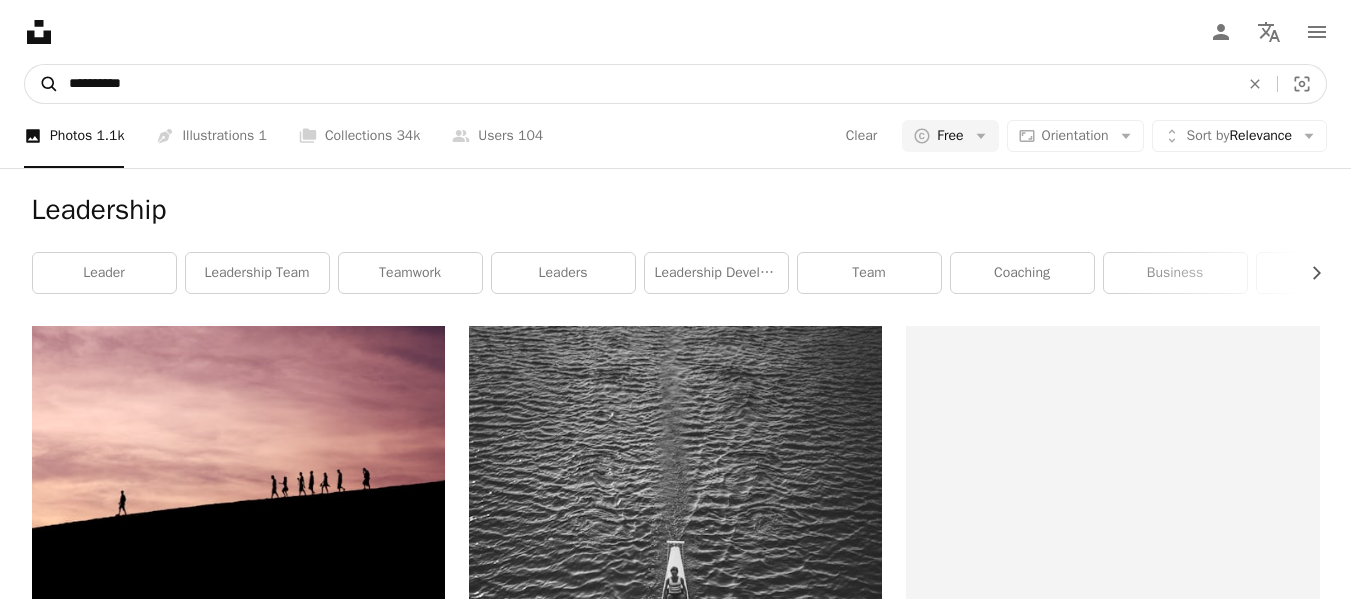 drag, startPoint x: 219, startPoint y: 83, endPoint x: 57, endPoint y: 82, distance: 162.00308 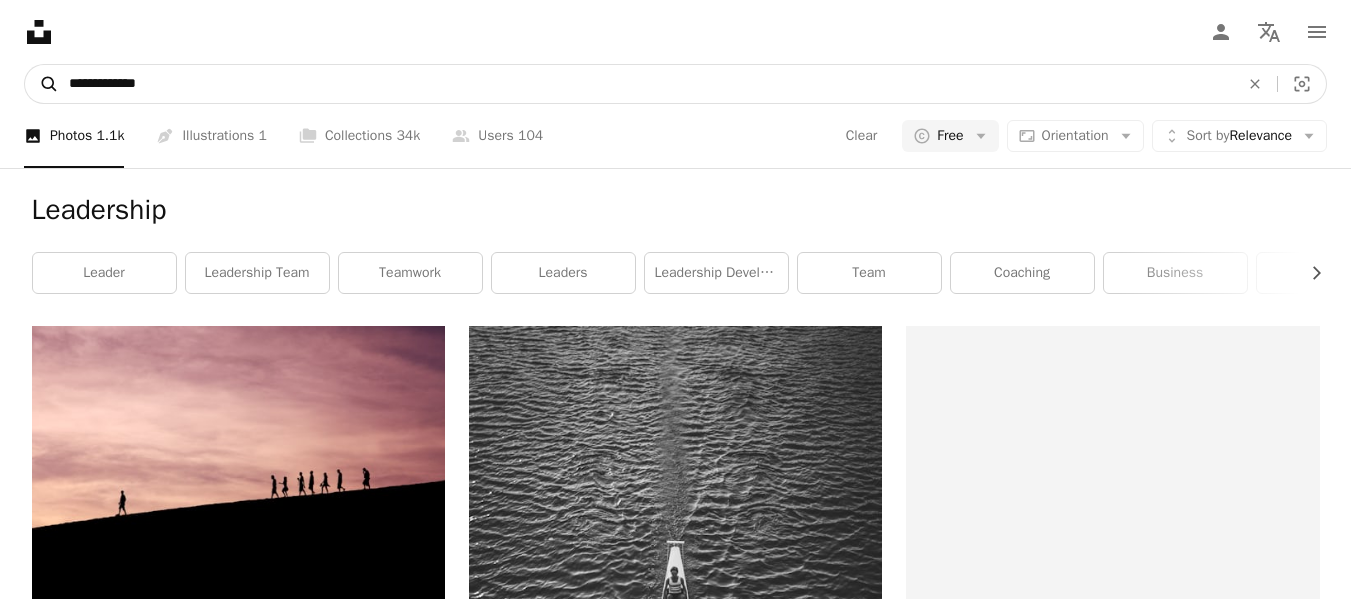 type on "**********" 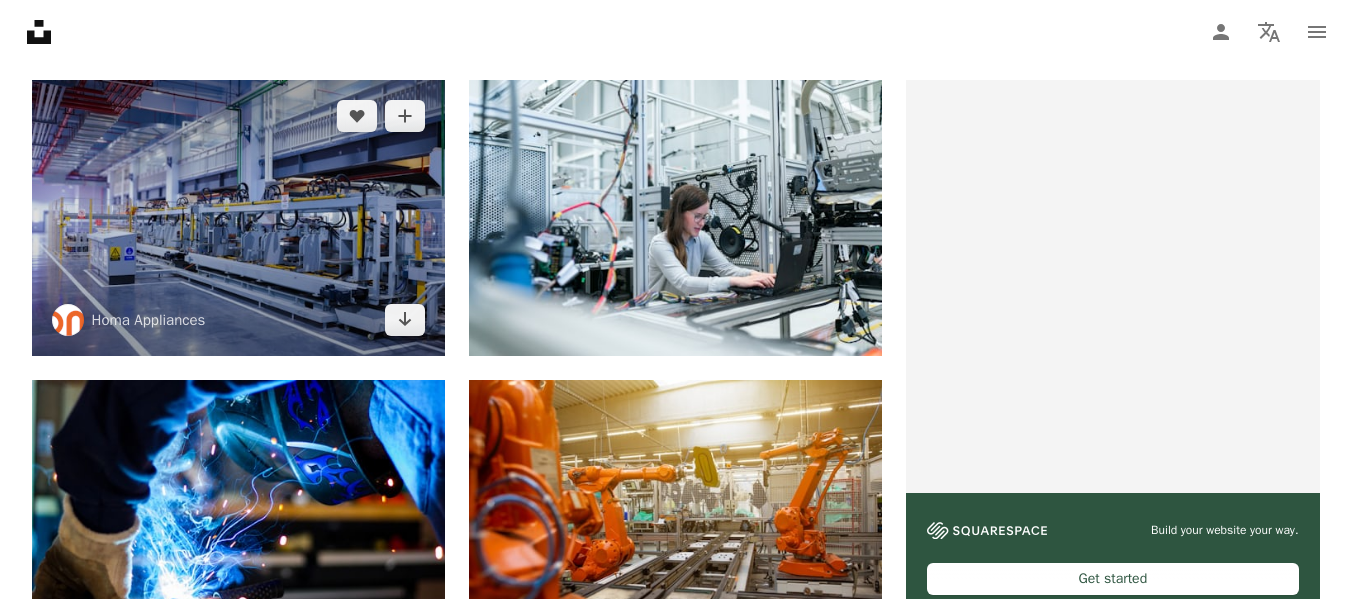 scroll, scrollTop: 0, scrollLeft: 0, axis: both 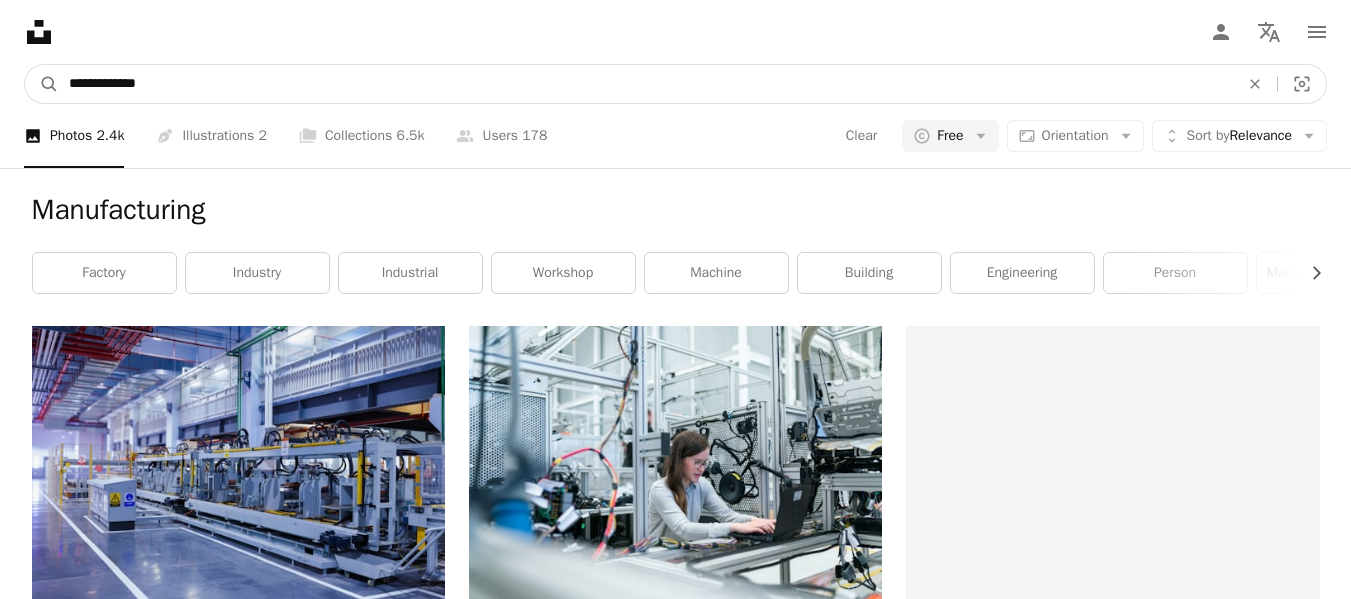 drag, startPoint x: 205, startPoint y: 86, endPoint x: 73, endPoint y: 90, distance: 132.0606 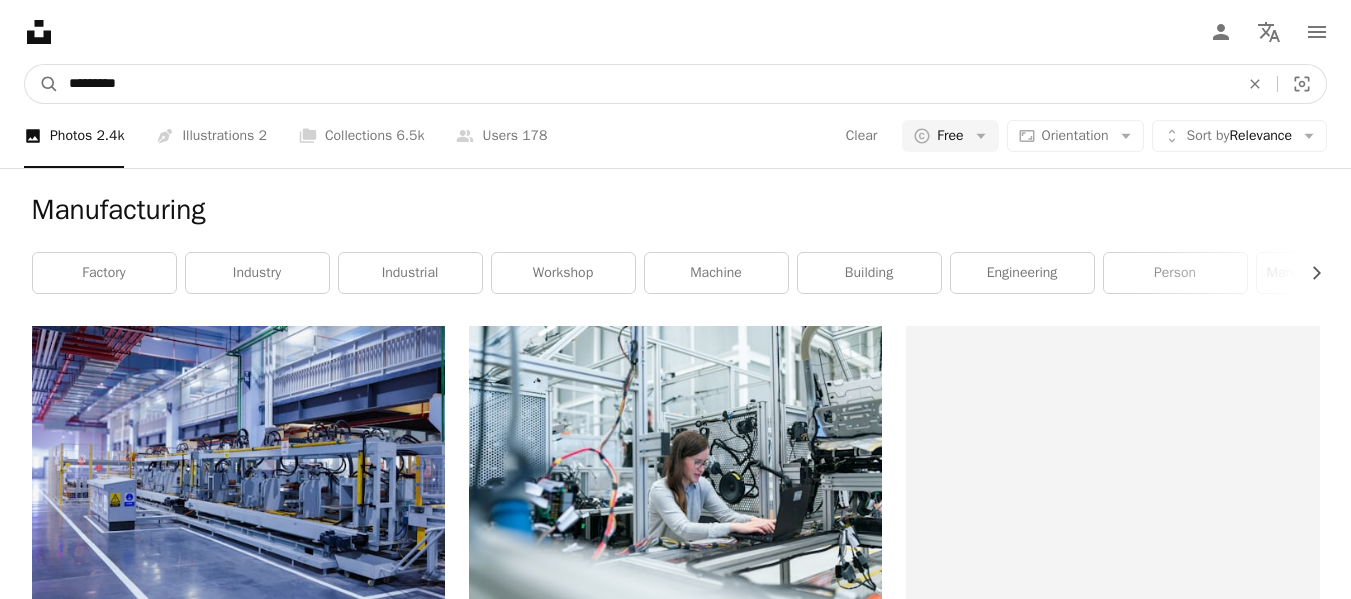type on "**********" 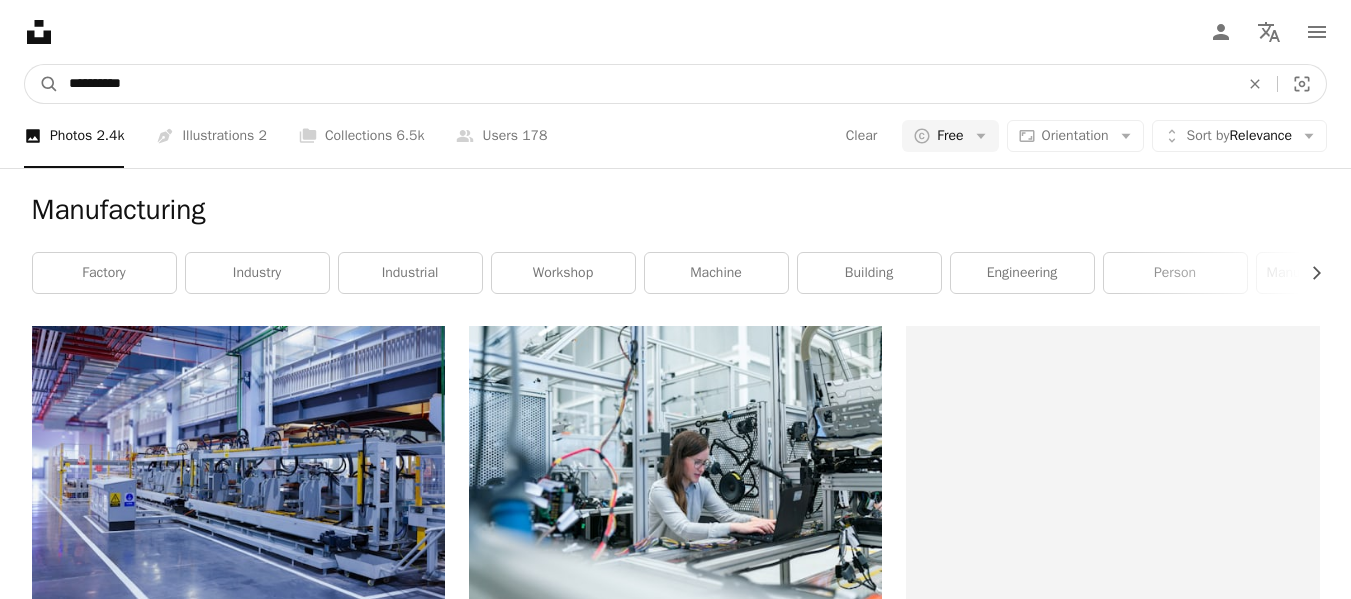 click on "A magnifying glass" at bounding box center (42, 84) 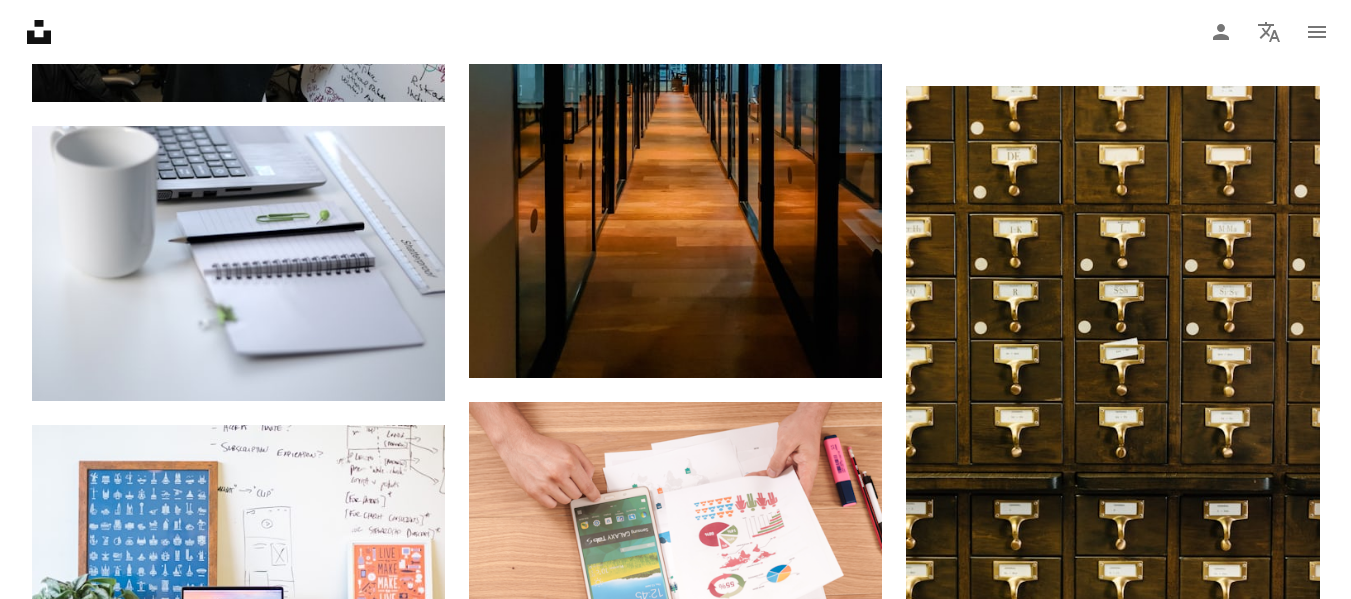 scroll, scrollTop: 863, scrollLeft: 0, axis: vertical 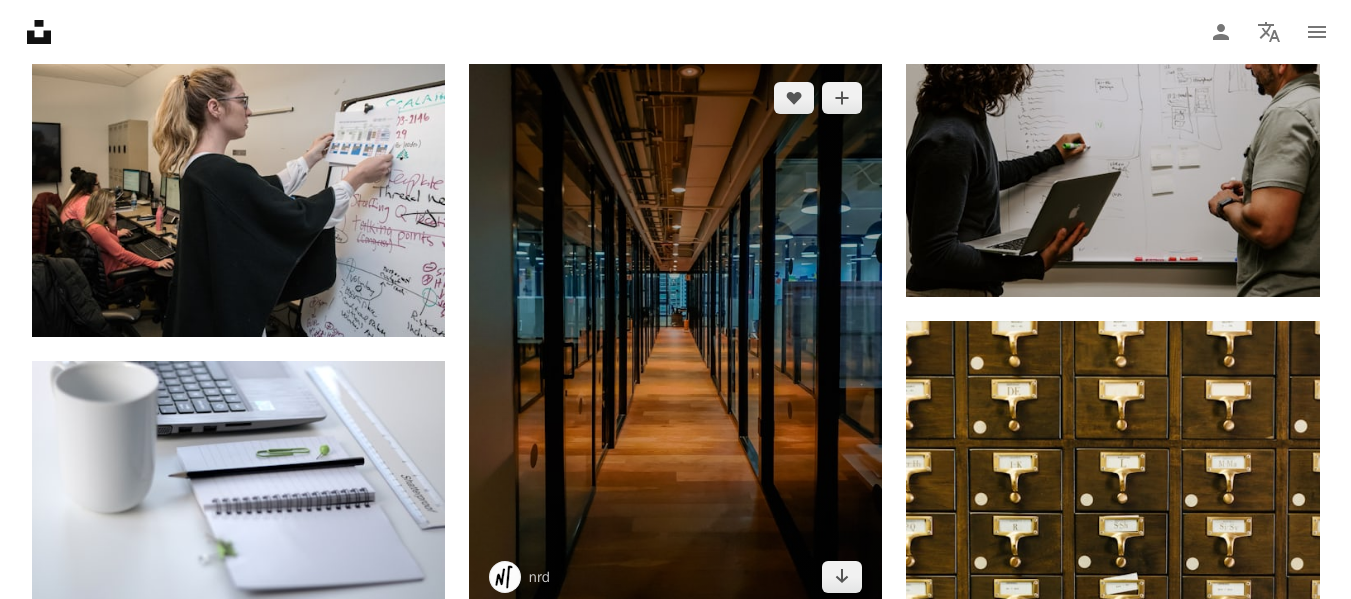 click at bounding box center (675, 337) 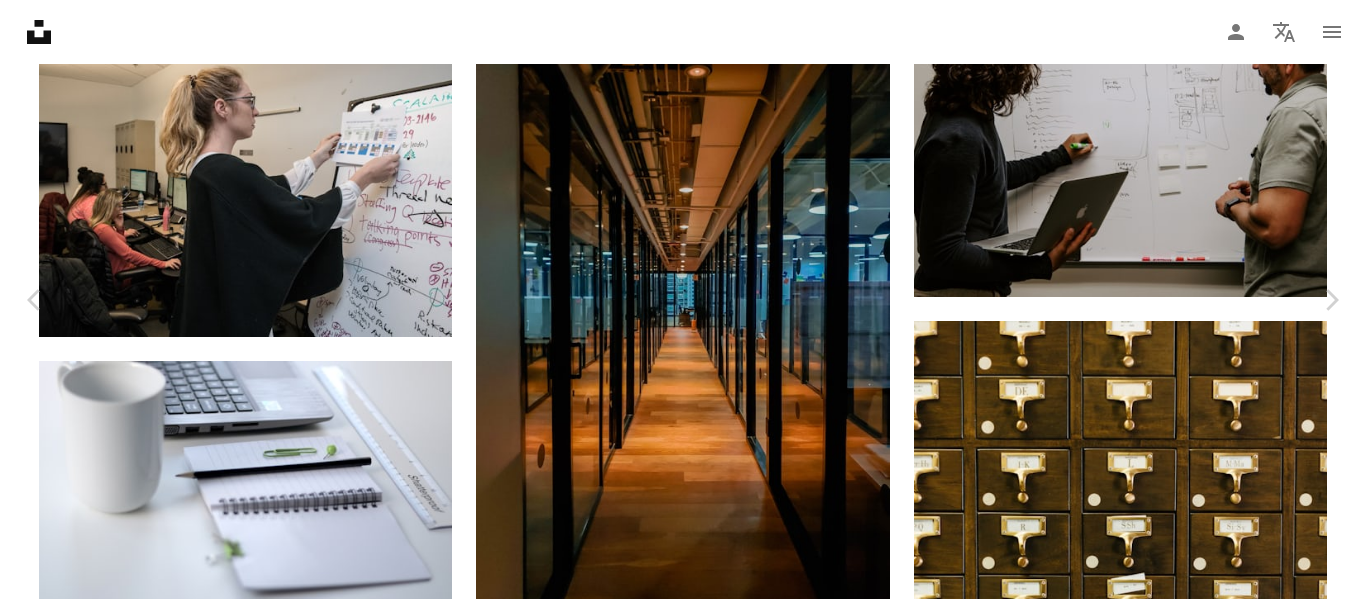 click on "Download free" at bounding box center [1167, 3268] 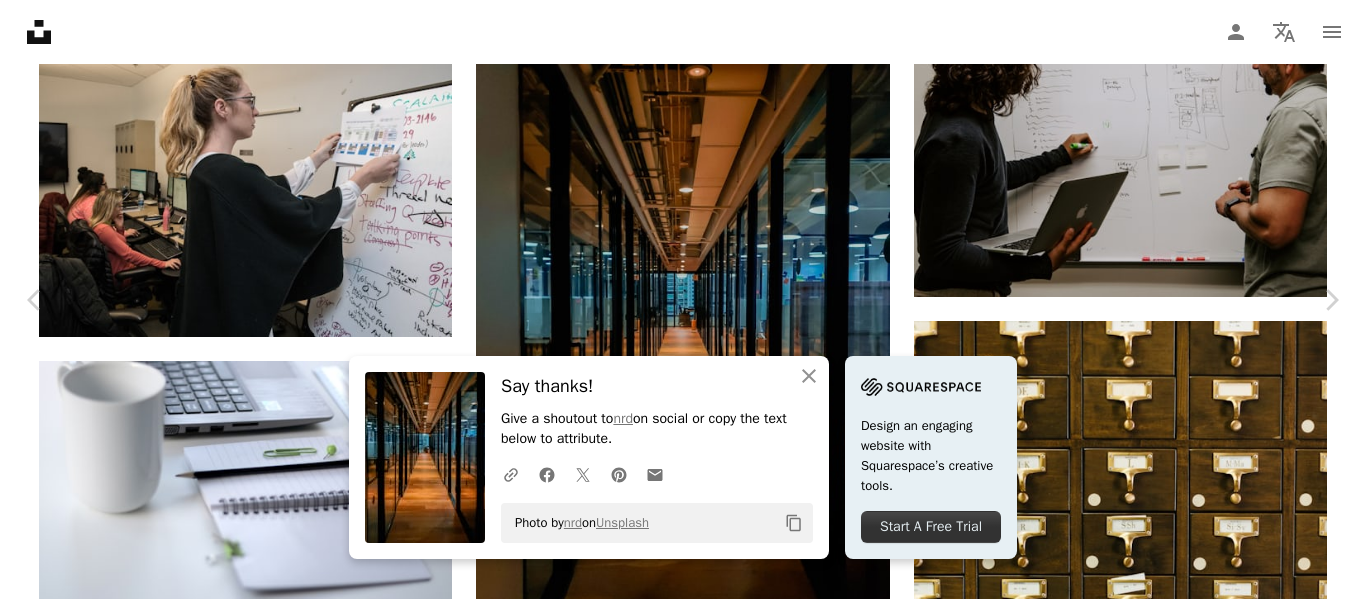 click on "Plus sign for Unsplash+" 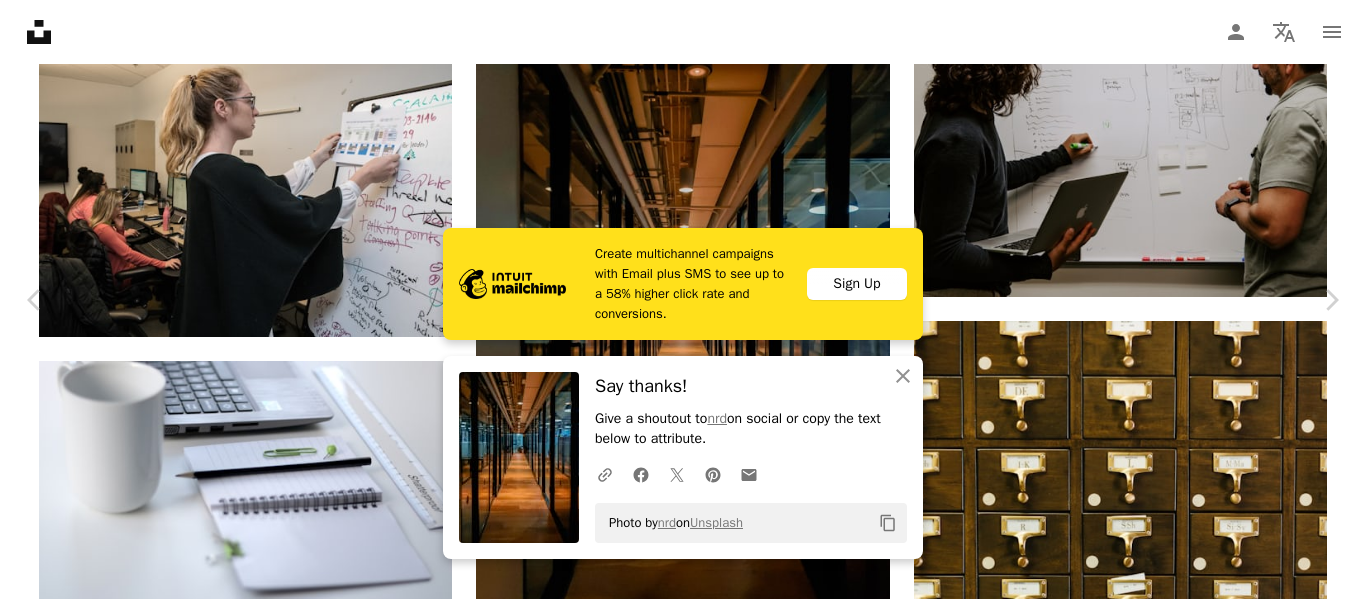 click on "An X shape Create multichannel campaigns with Email plus SMS to see up to a 58% higher click rate and conversions. Sign Up An X shape Close Say thanks! Give a shoutout to  [USERNAME]  on social or copy the text below to attribute. A URL sharing icon (chains) Facebook icon X (formerly Twitter) icon Pinterest icon An envelope Photo by  [USERNAME]  on  Unsplash
Copy content Premium, ready to use images. Get unlimited access. A plus sign Members-only content added monthly A plus sign Unlimited royalty-free downloads A plus sign Illustrations  New A plus sign Enhanced legal protections yearly 65%  off monthly $20   $7 USD per month * Get  Unsplash+ * When paid annually, billed upfront  $84 Taxes where applicable. Renews automatically. Cancel anytime." at bounding box center (683, 3520) 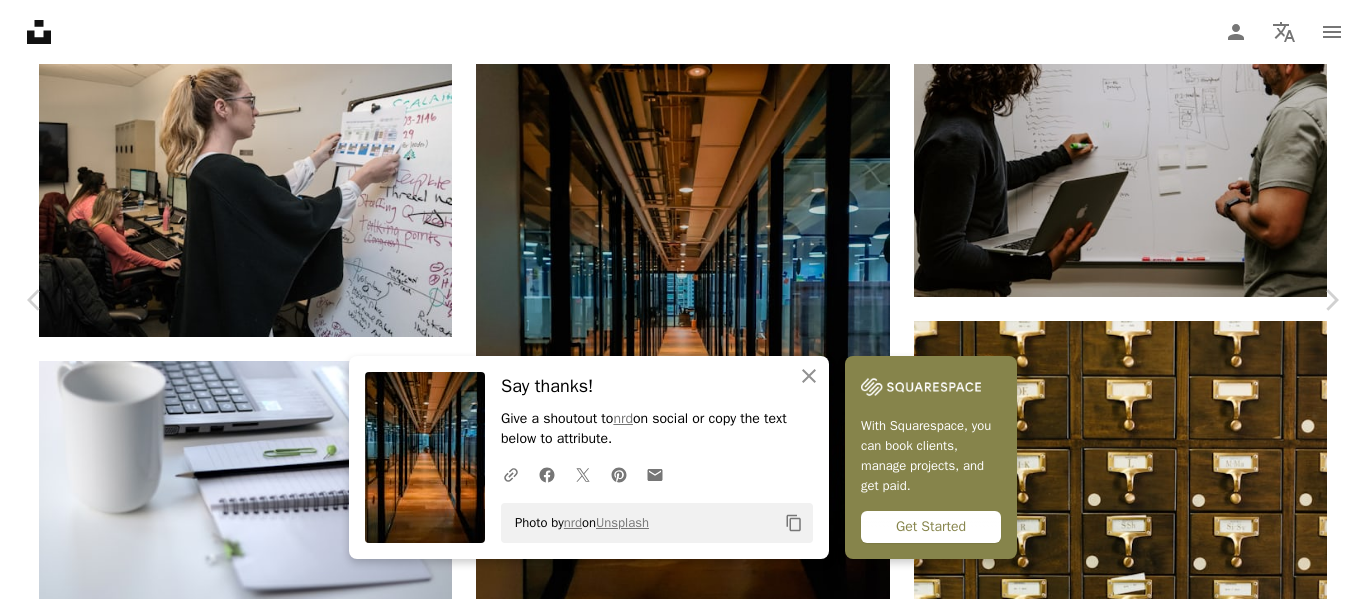 click on "An X shape" at bounding box center [20, 20] 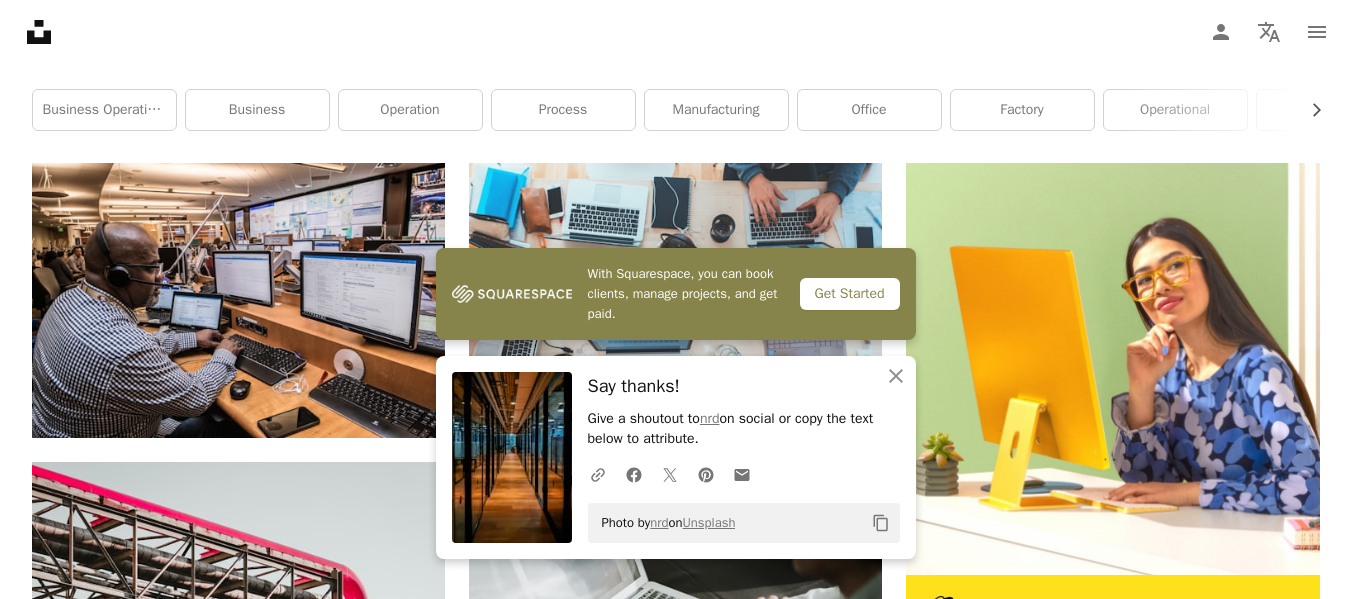 scroll, scrollTop: 0, scrollLeft: 0, axis: both 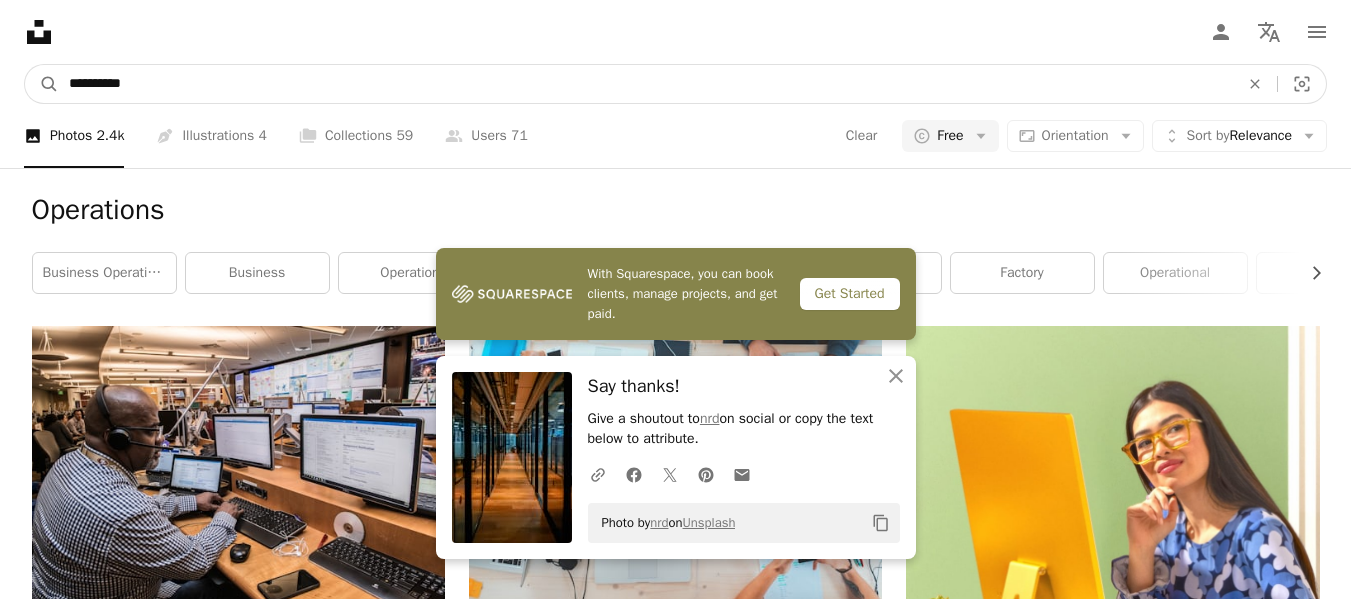 click on "**********" at bounding box center [646, 84] 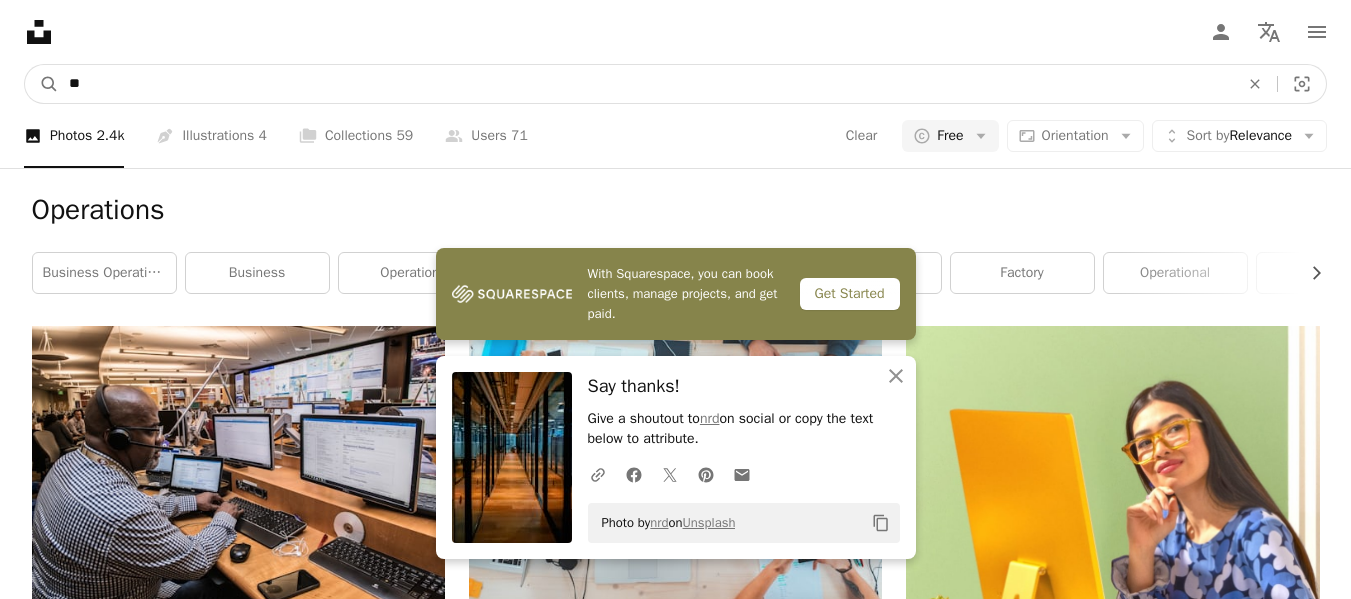 type on "*" 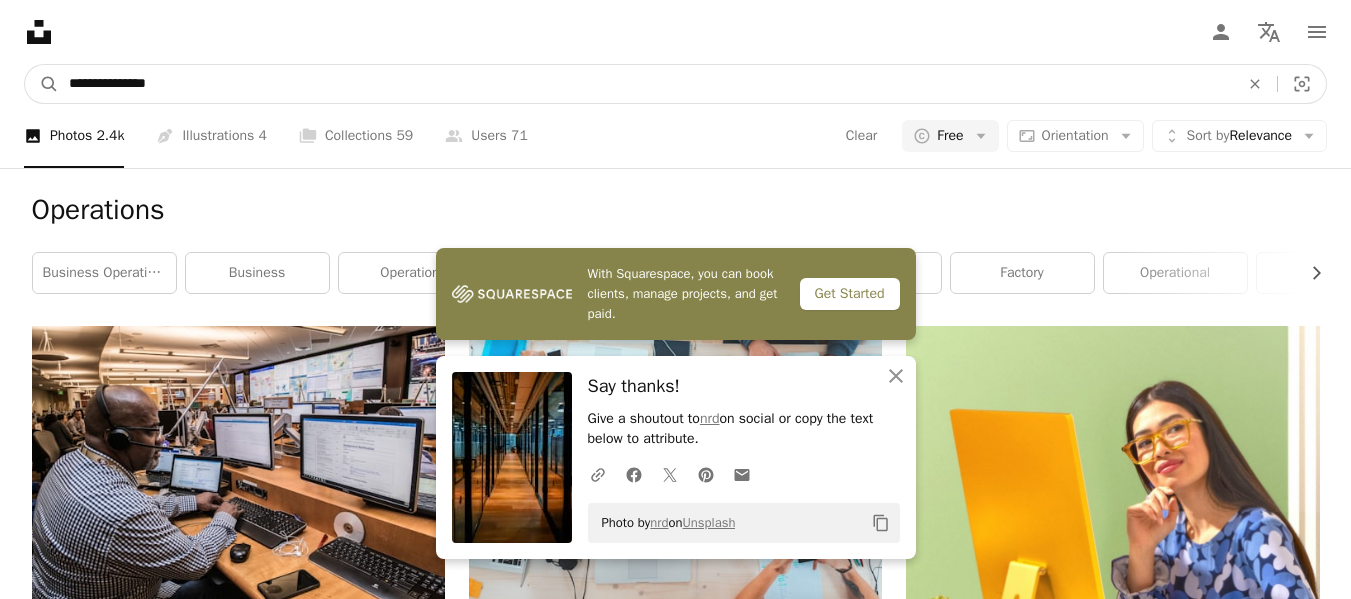 type on "**********" 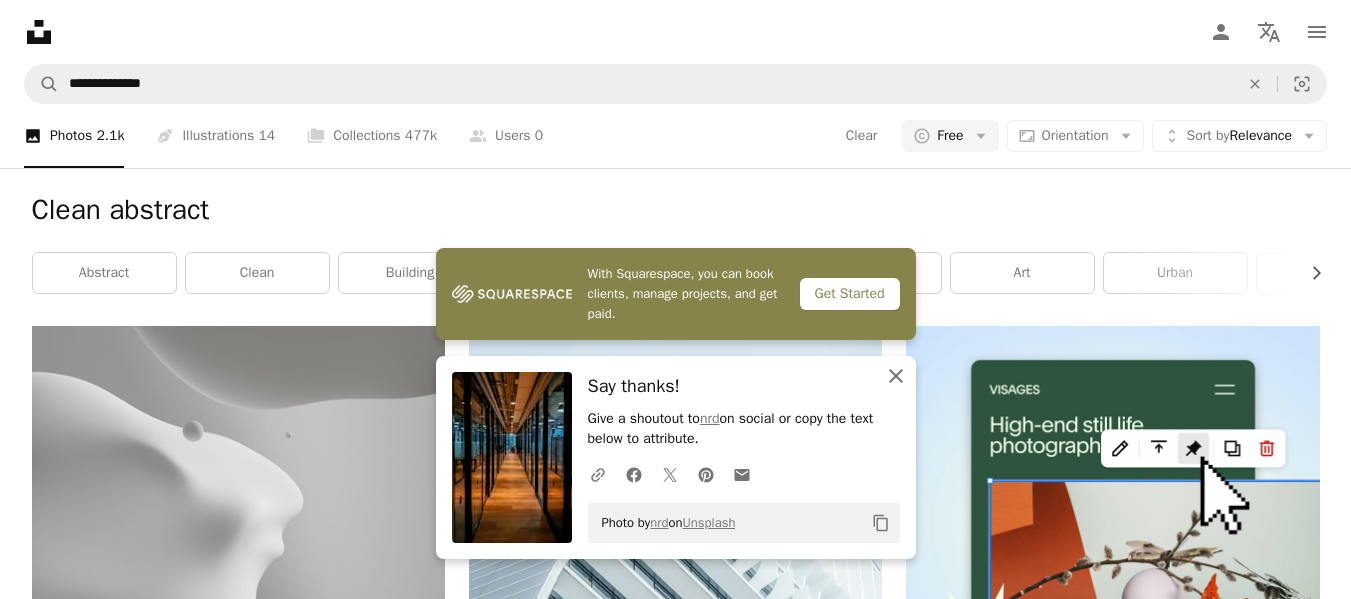 click on "An X shape" 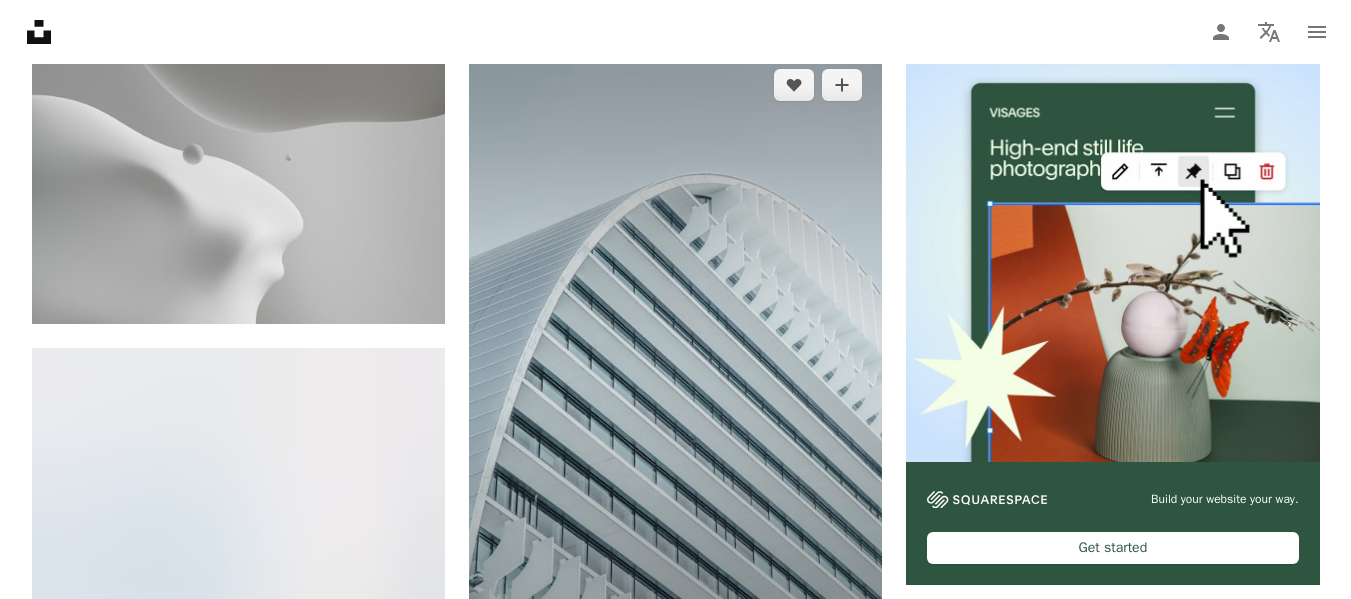 scroll, scrollTop: 0, scrollLeft: 0, axis: both 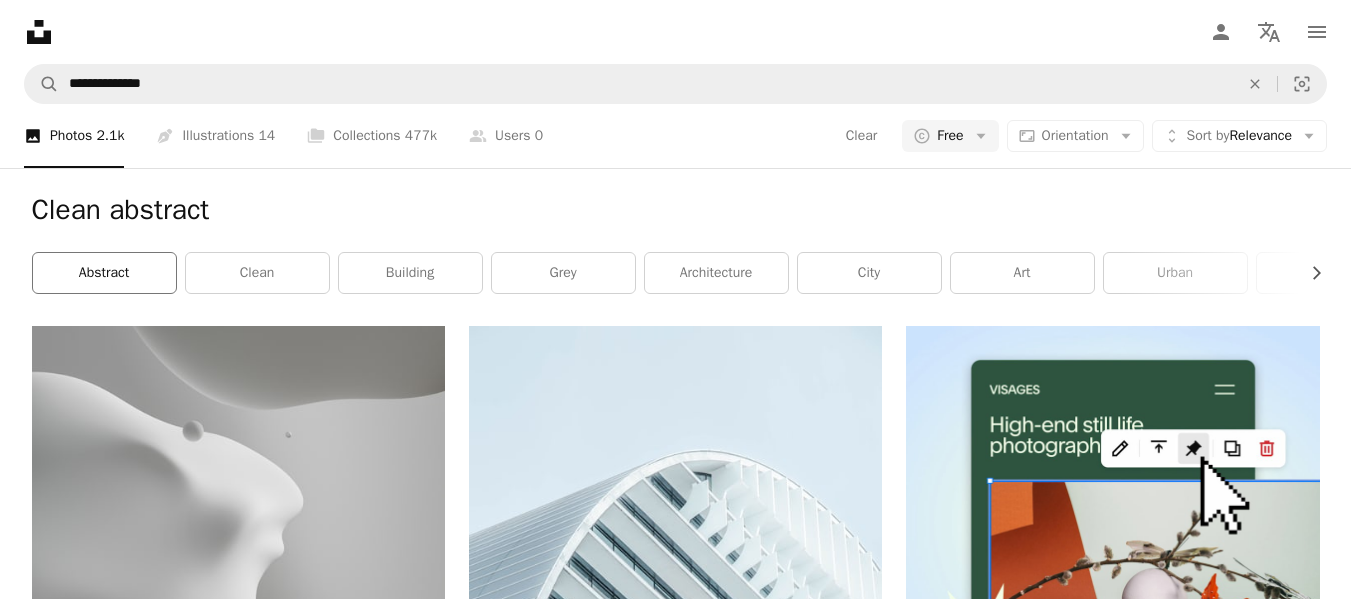 click on "abstract" at bounding box center [104, 273] 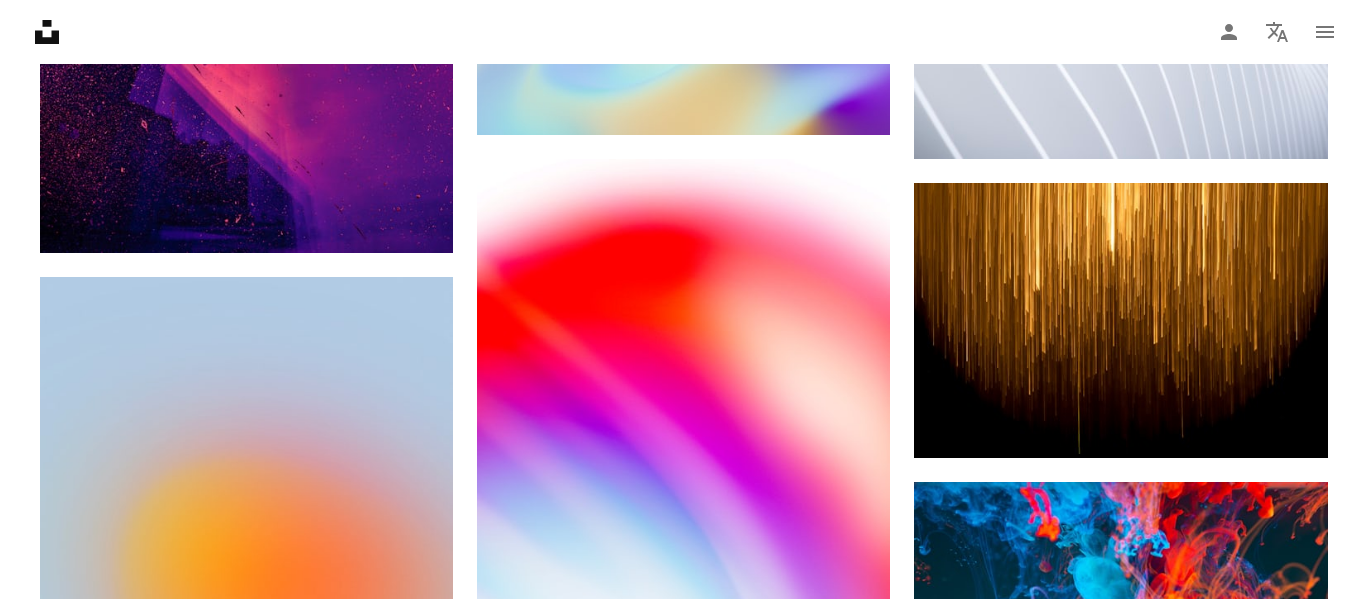 scroll, scrollTop: 1841, scrollLeft: 0, axis: vertical 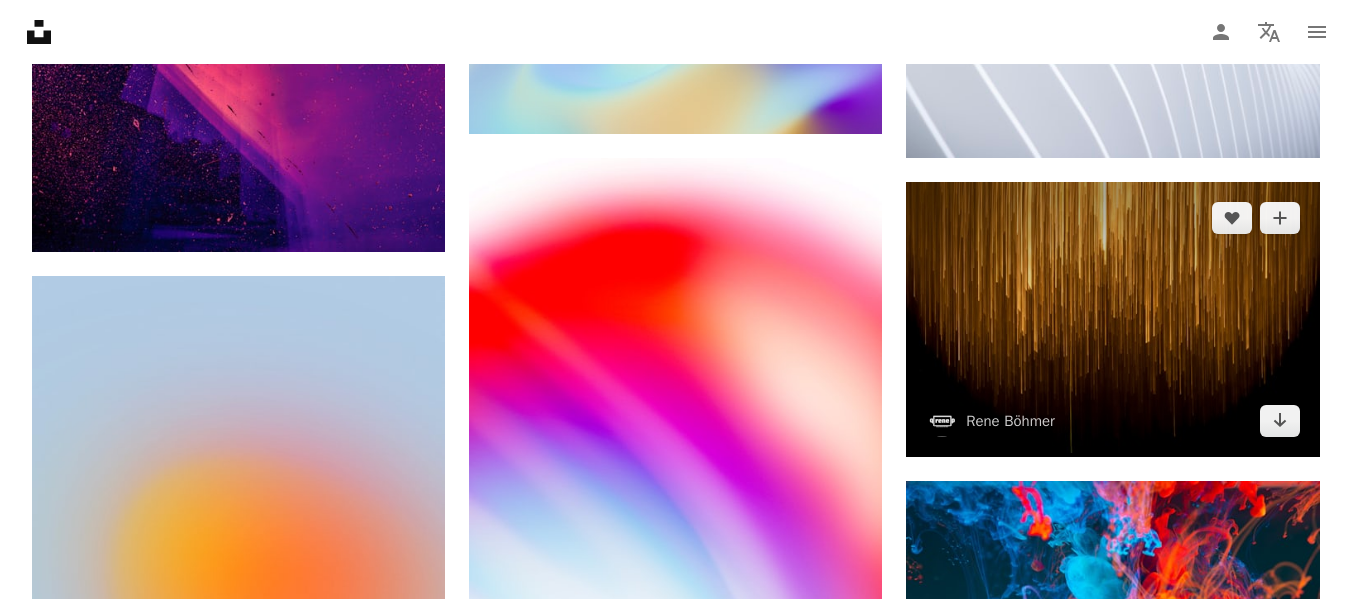 click at bounding box center [1112, 319] 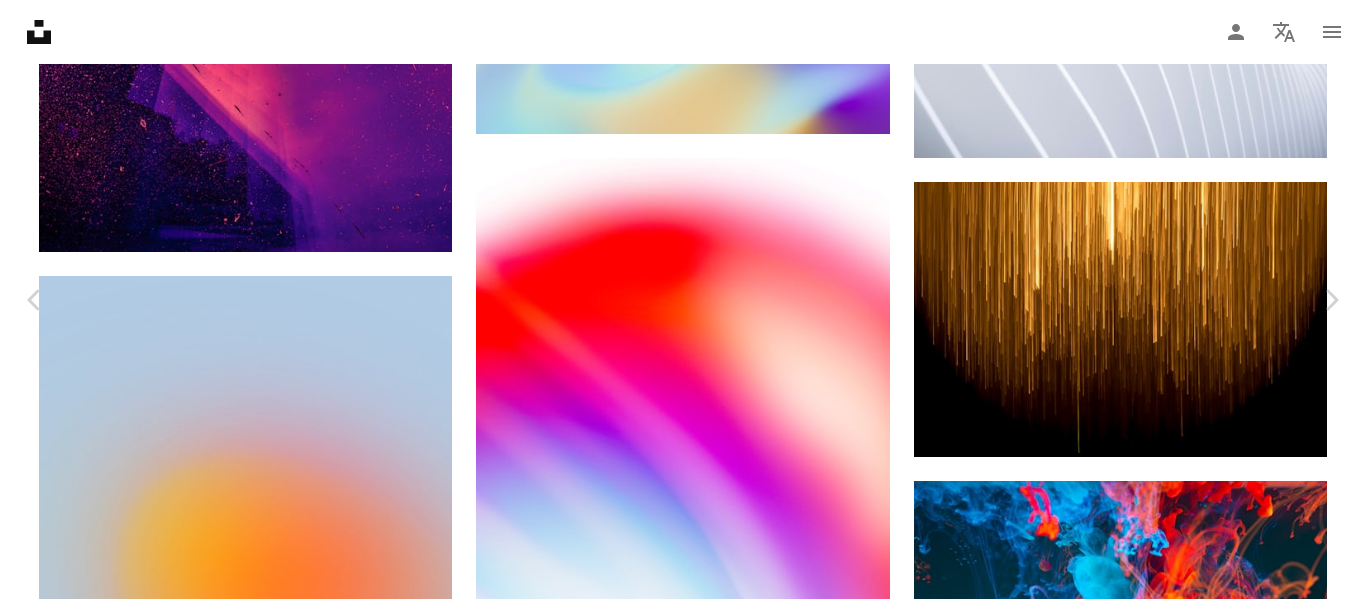 click on "Download free" at bounding box center [1167, 3827] 